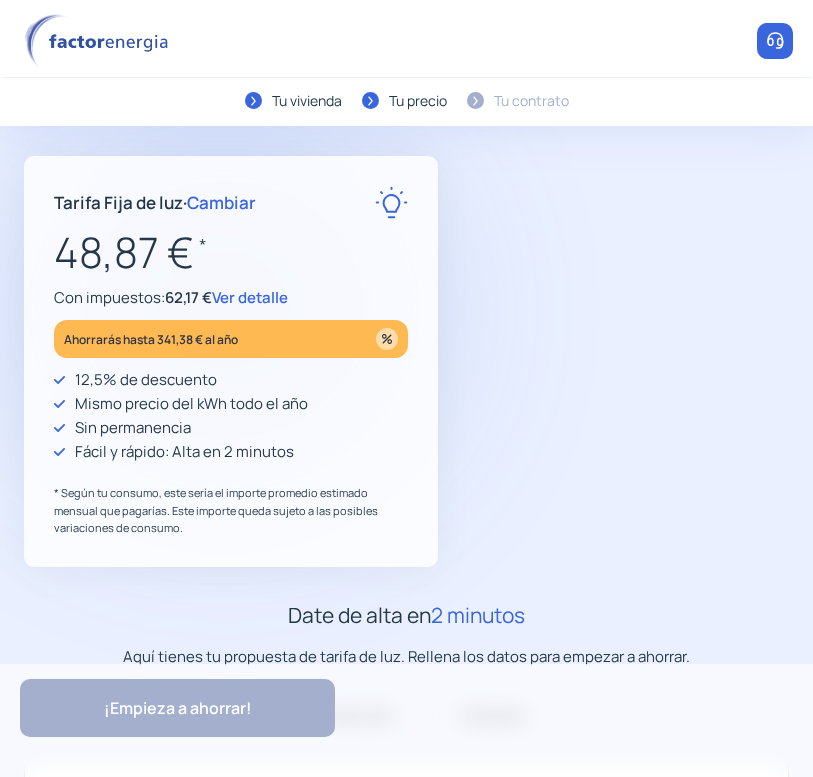scroll, scrollTop: 0, scrollLeft: 0, axis: both 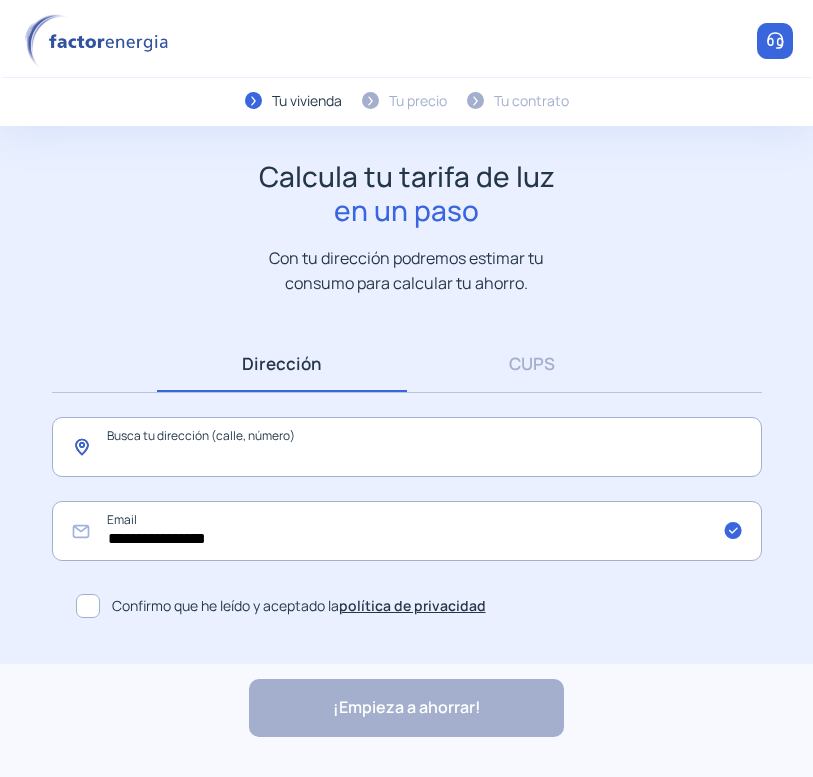 click 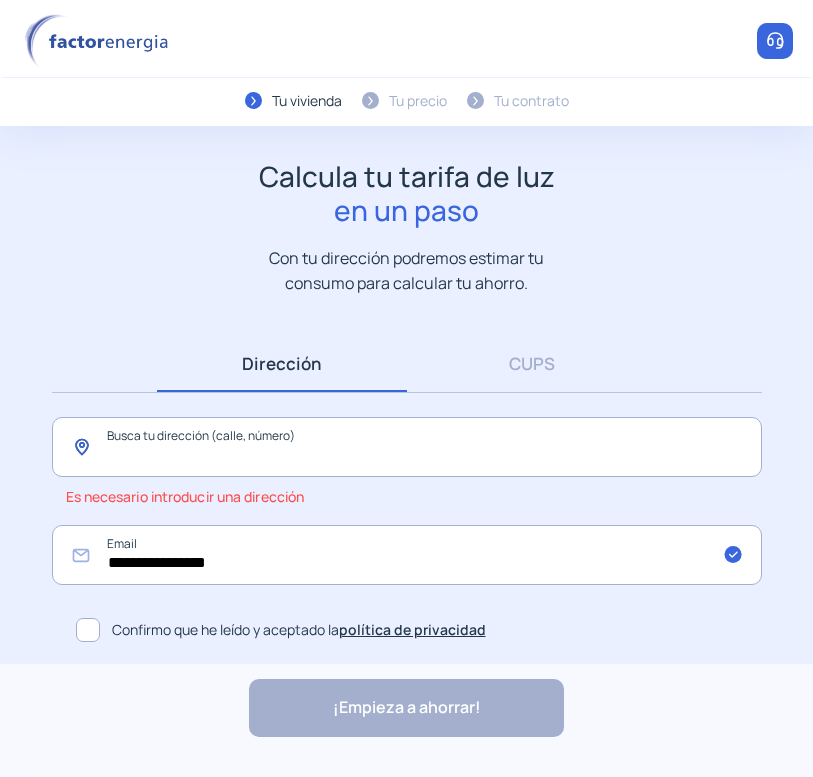 click 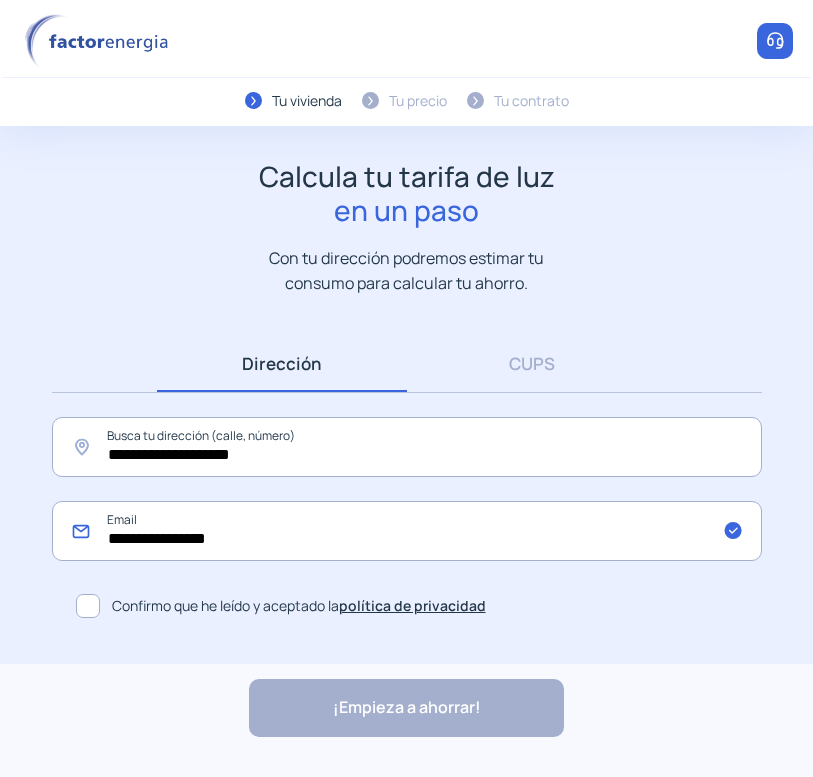 click on "**********" 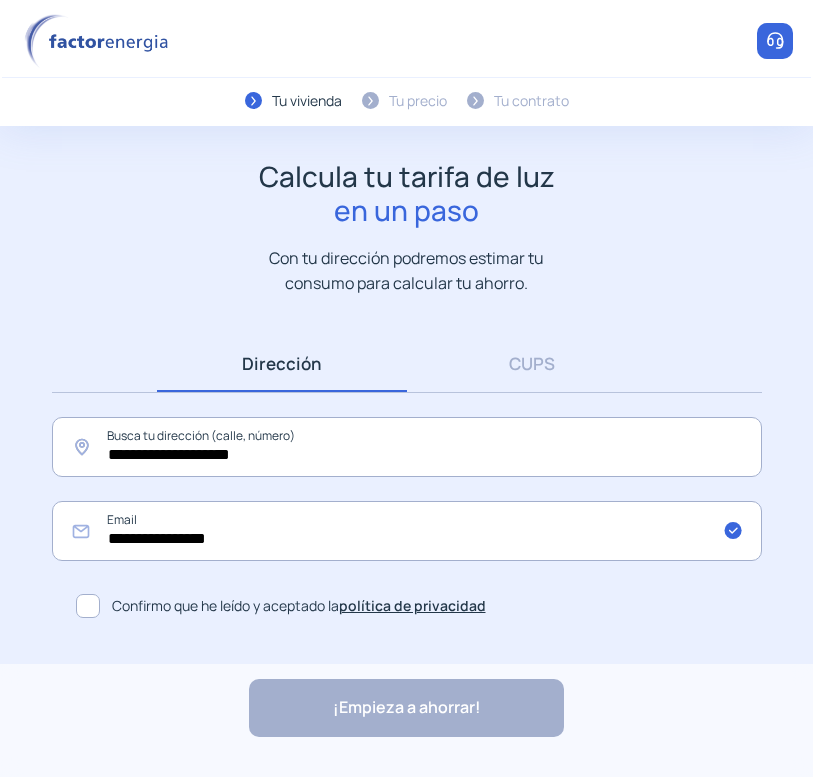 click 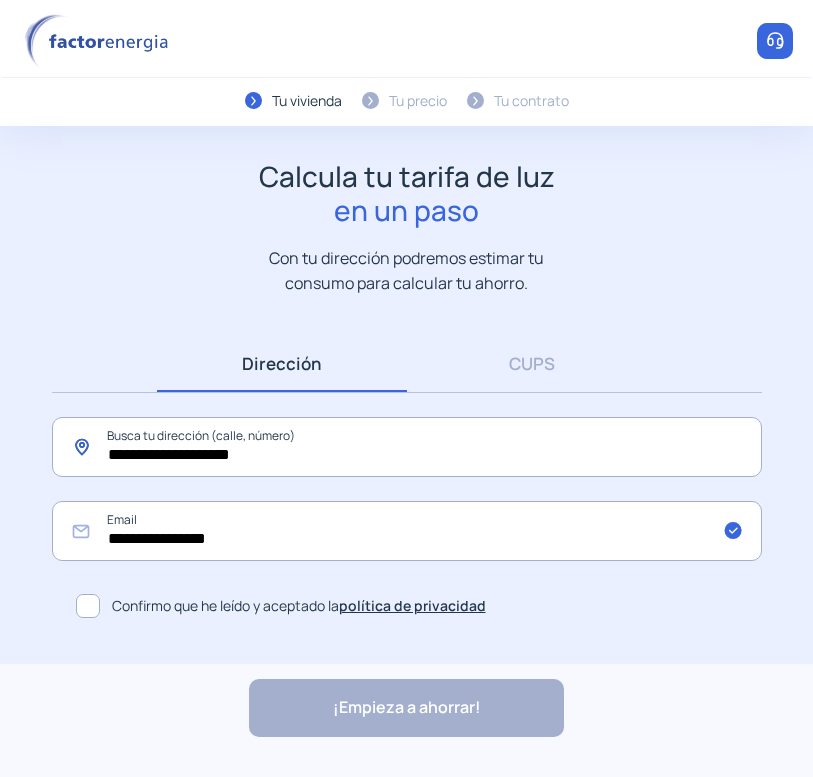 click on "**********" 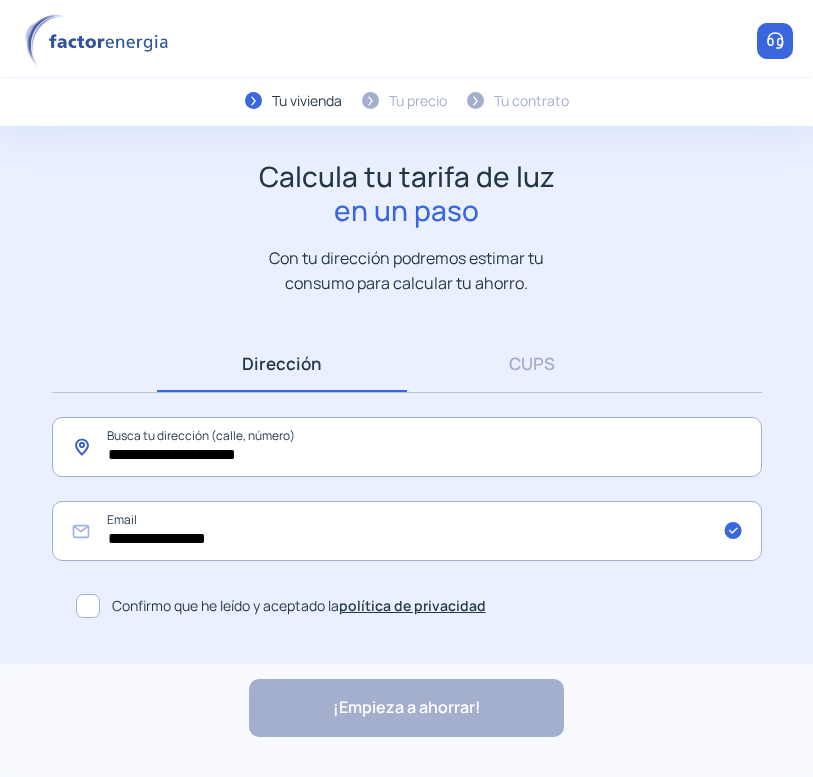 paste on "**********" 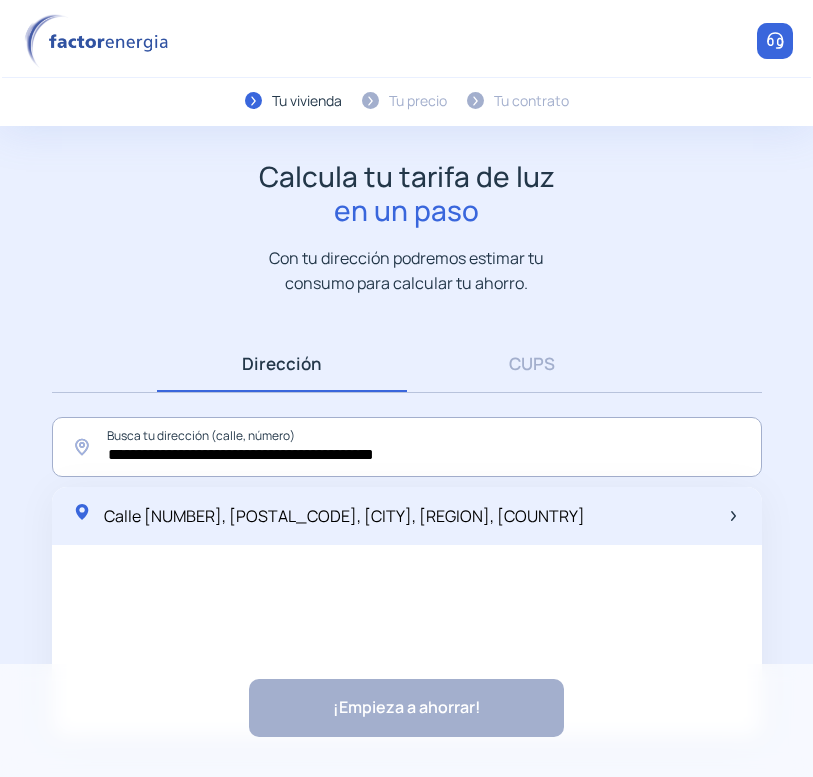 click on "Calle [NUMBER], [POSTAL_CODE], [CITY], [REGION], [COUNTRY]" 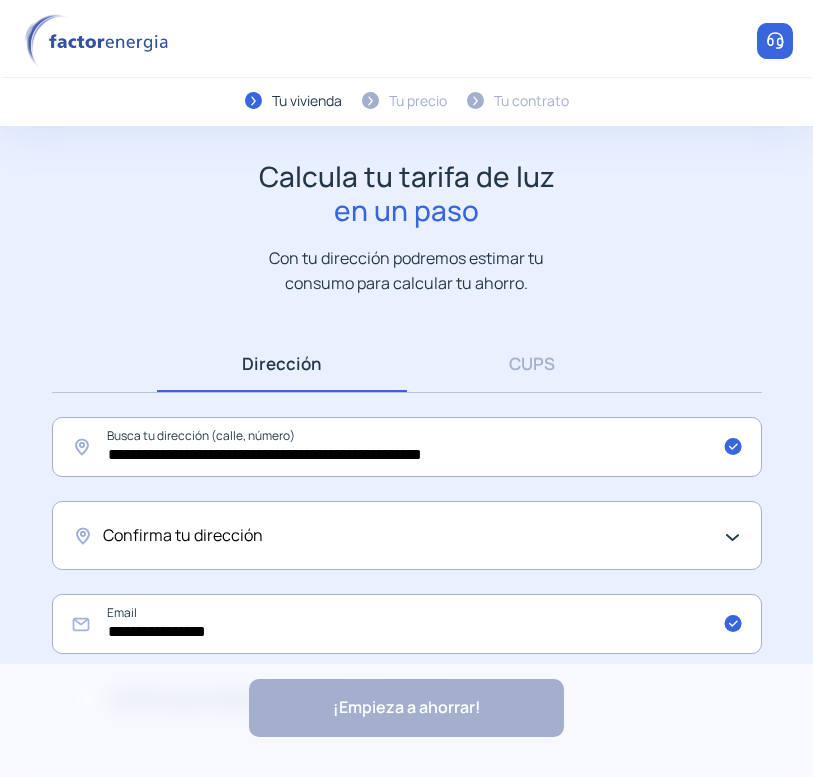 click on "Confirma tu dirección" 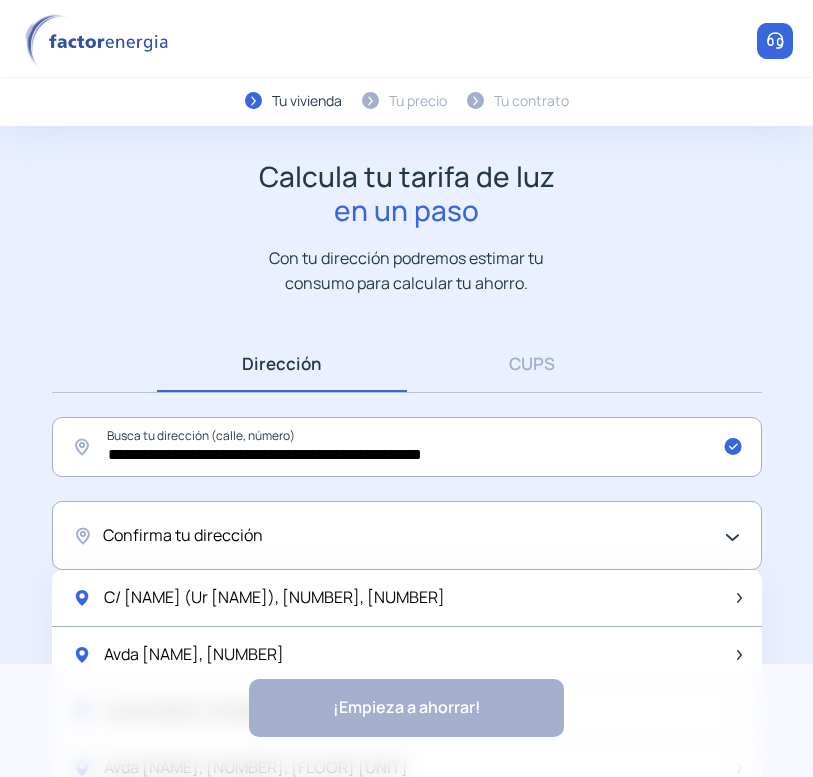 click on "Confirma tu dirección" 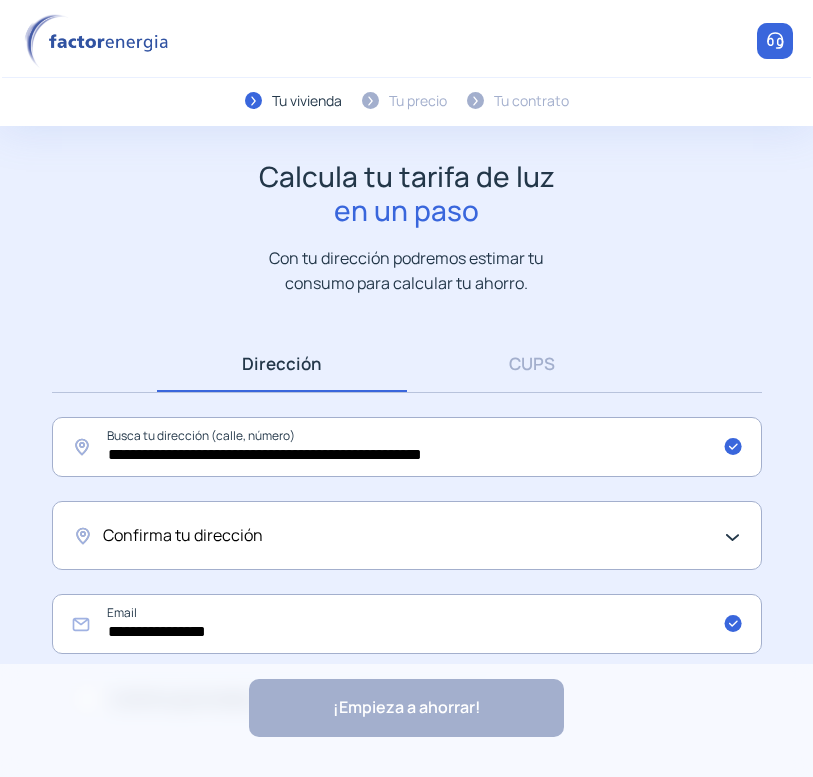 click on "Confirma tu dirección" 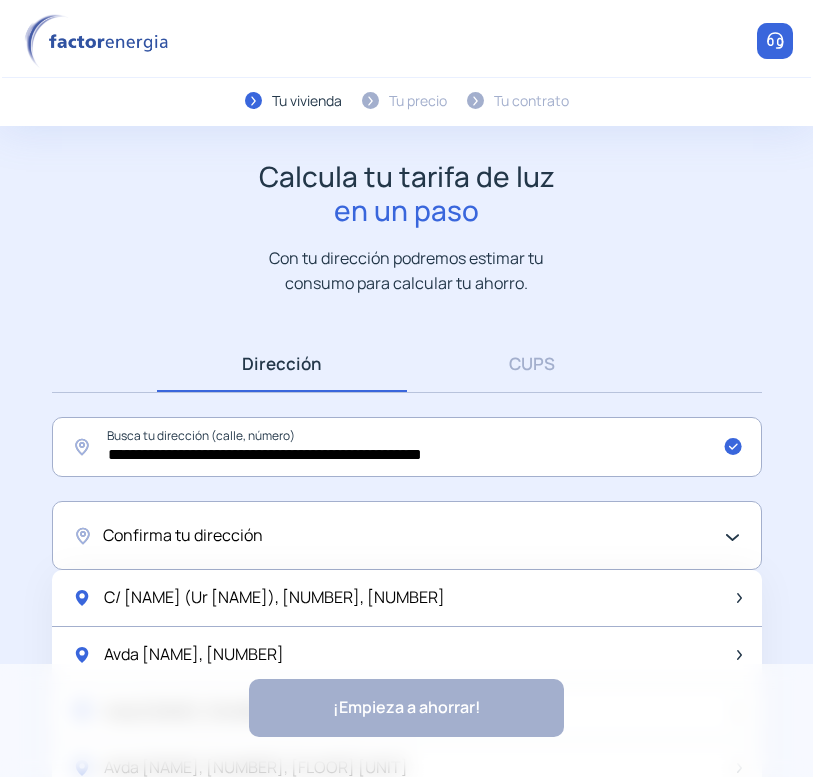 click on "Confirma tu dirección" 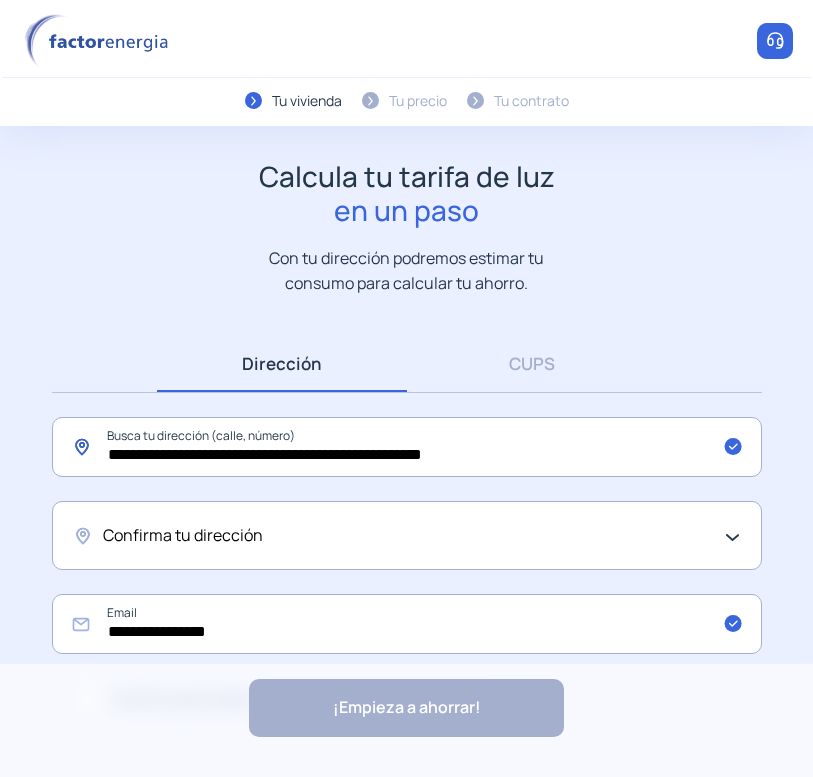 click on "**********" 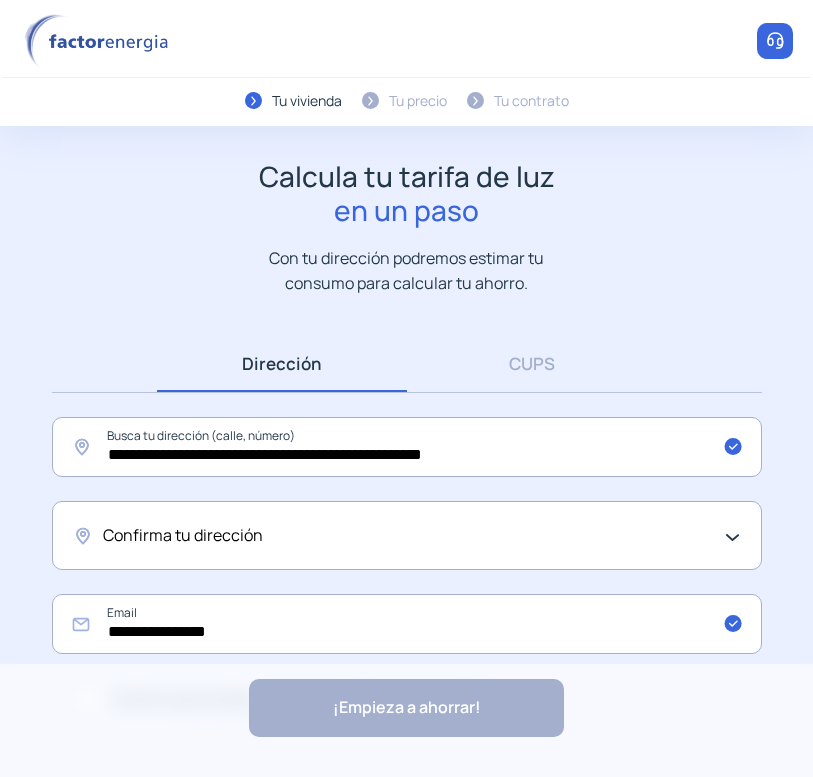 click on "Confirma tu dirección" 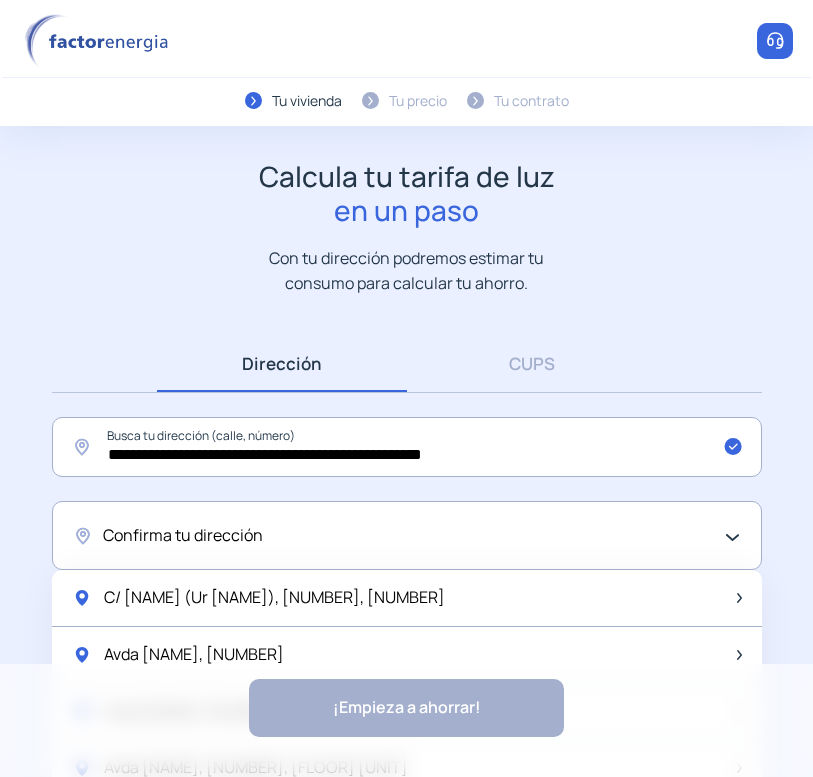 click on "Confirma tu dirección" 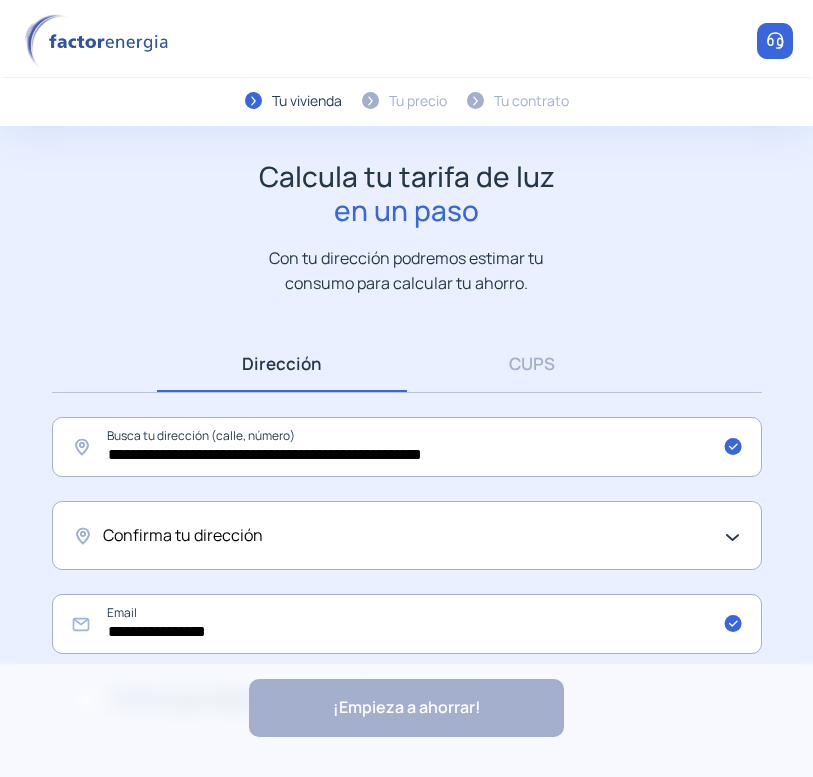 click on "Confirma tu dirección" 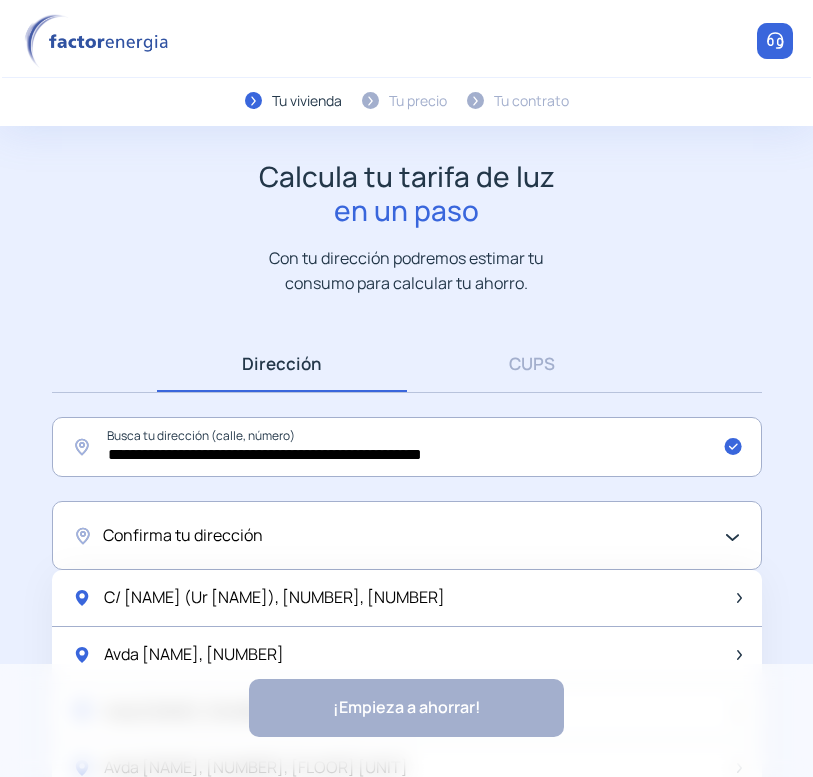 click on "Confirma tu dirección" 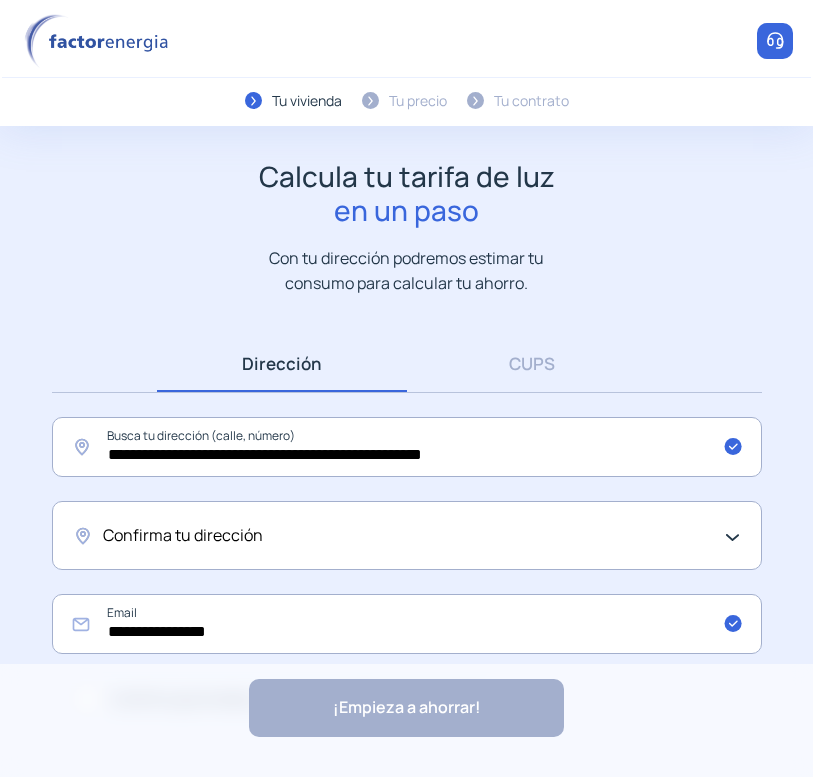 click on "Confirma tu dirección" 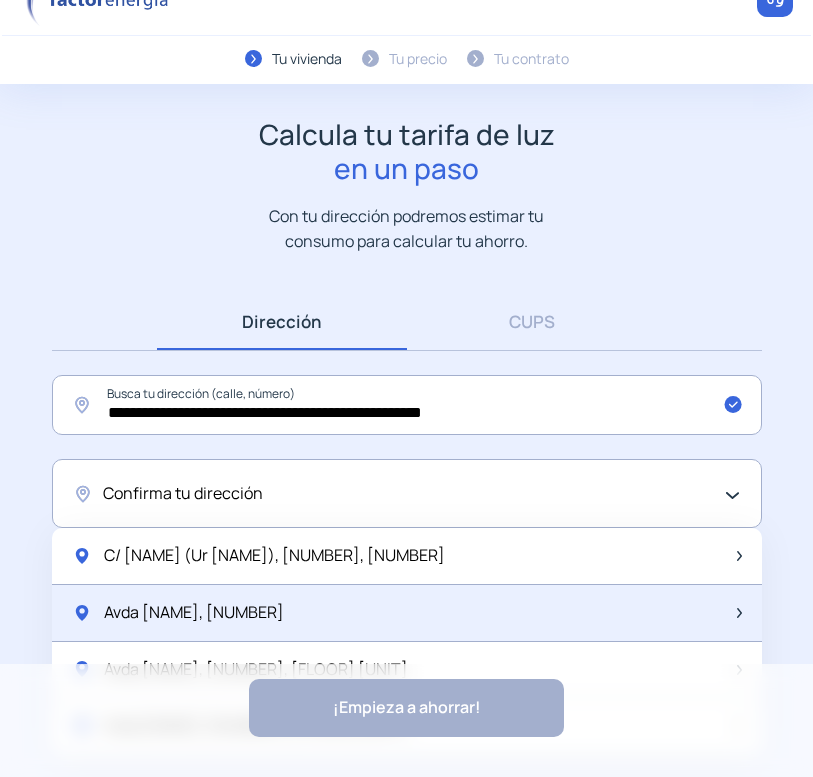 scroll, scrollTop: 64, scrollLeft: 0, axis: vertical 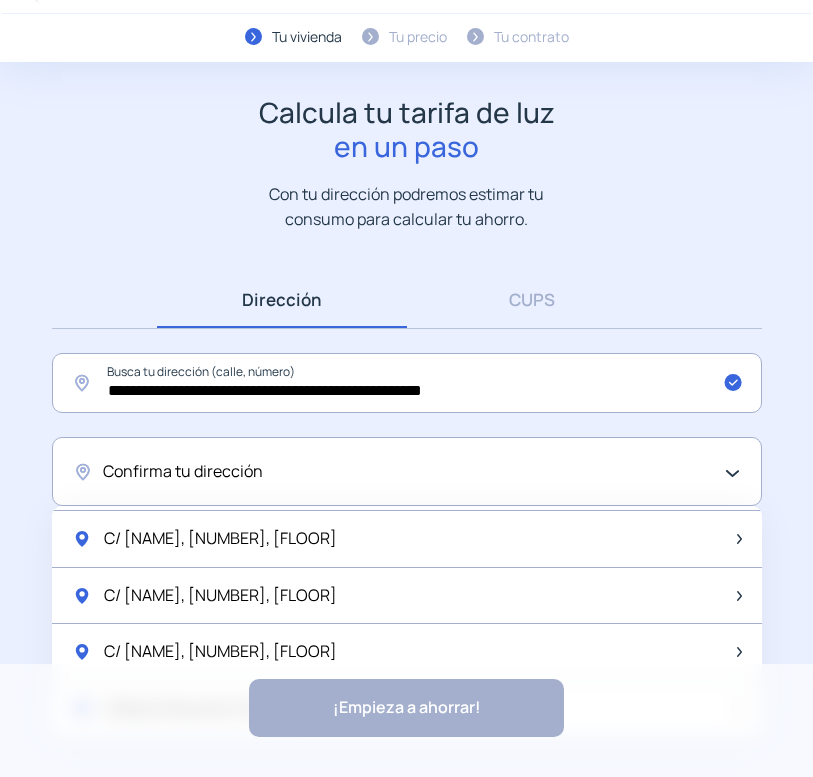 click on "Confirma tu dirección" 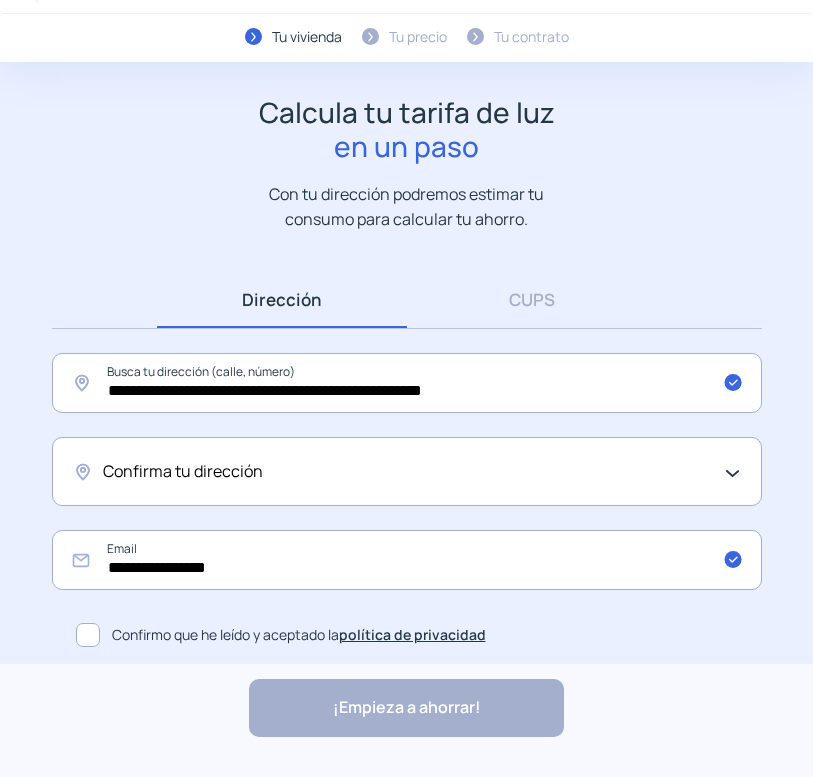 click on "¡Empieza a ahorrar! "Excelente servicio y atención al cliente" "Respeto por el cliente y variedad de tarifas" "Todo genial y muy rápido" "Rapidez y buen trato al cliente"" 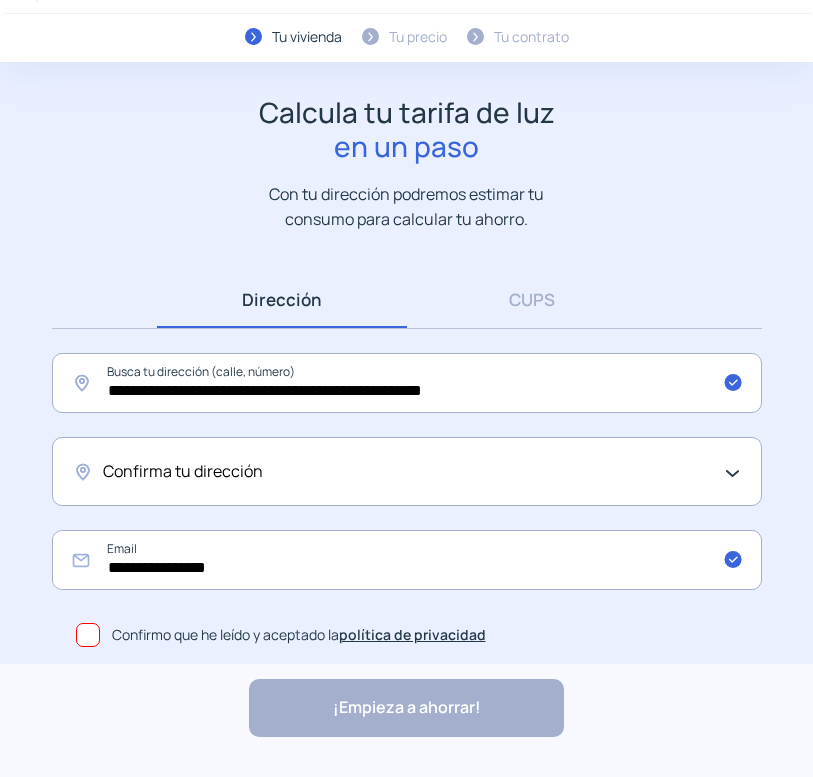 click on "Confirma tu dirección" 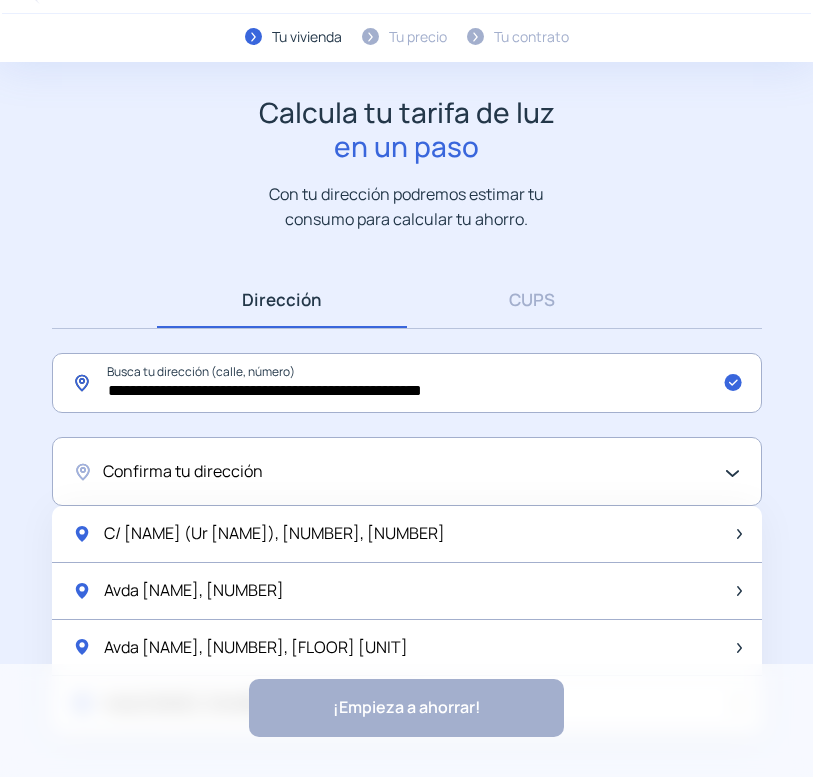 click on "**********" 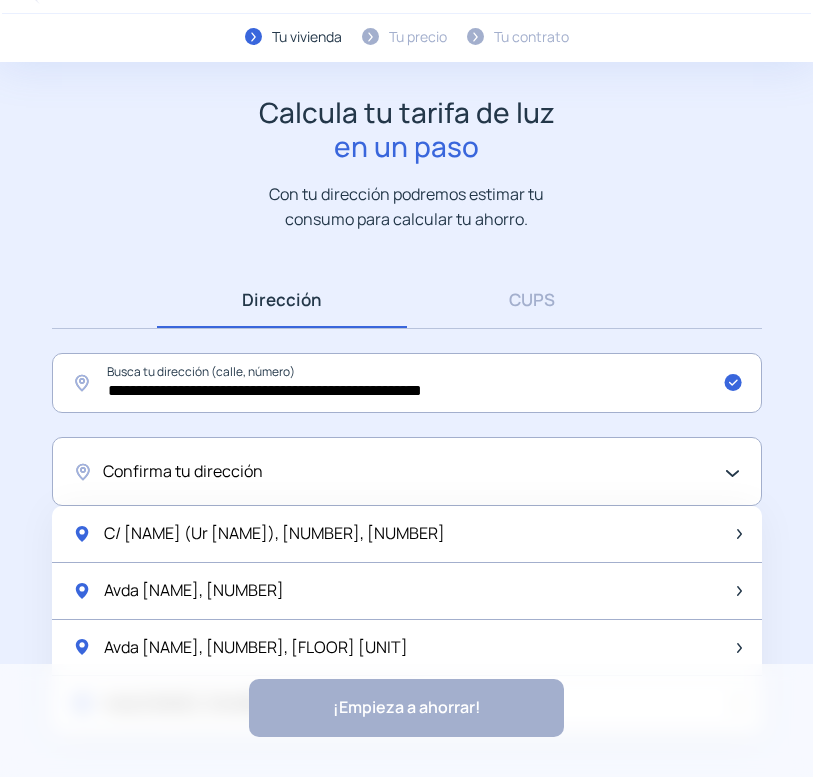click on "Confirma tu dirección" 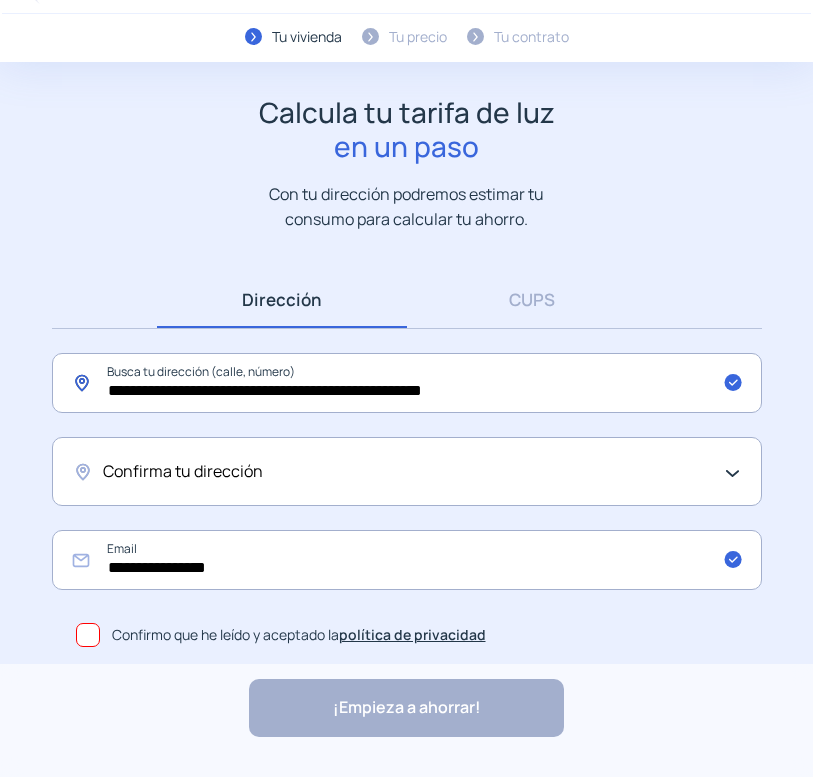 click on "**********" 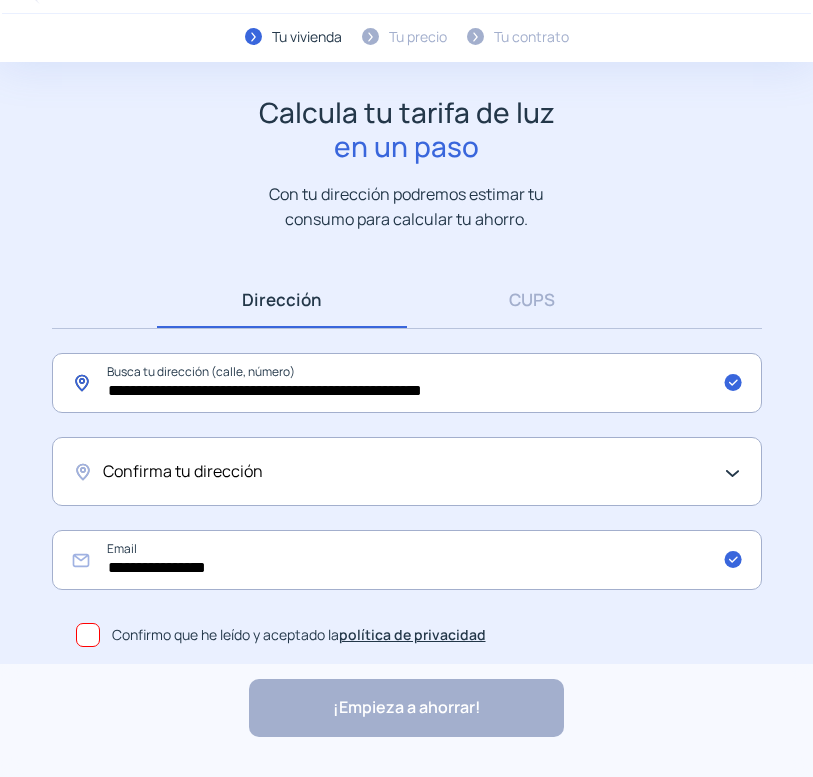 drag, startPoint x: 524, startPoint y: 384, endPoint x: -4, endPoint y: 388, distance: 528.01514 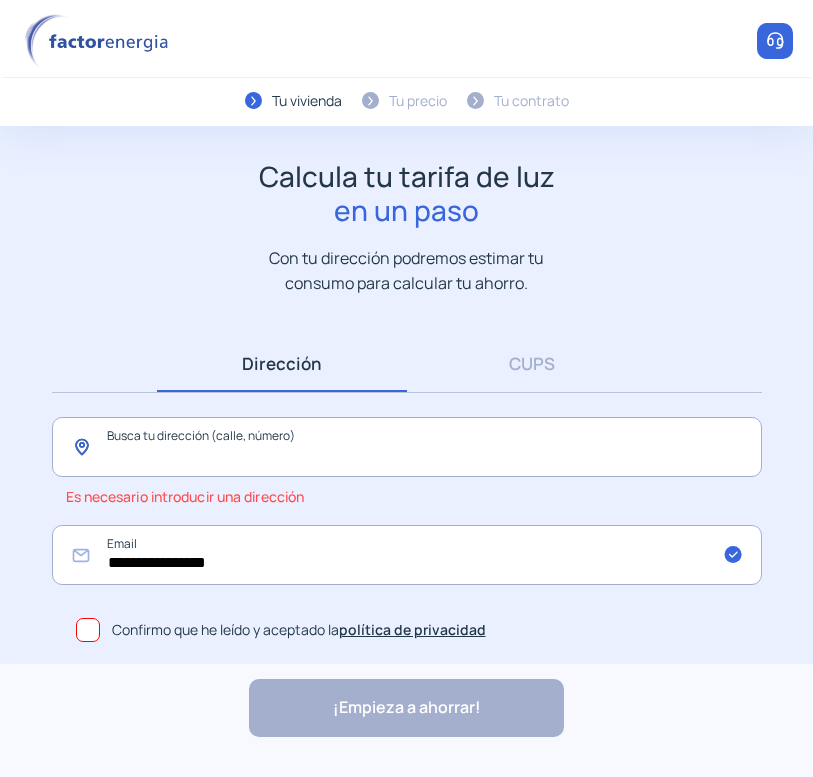 scroll, scrollTop: 0, scrollLeft: 0, axis: both 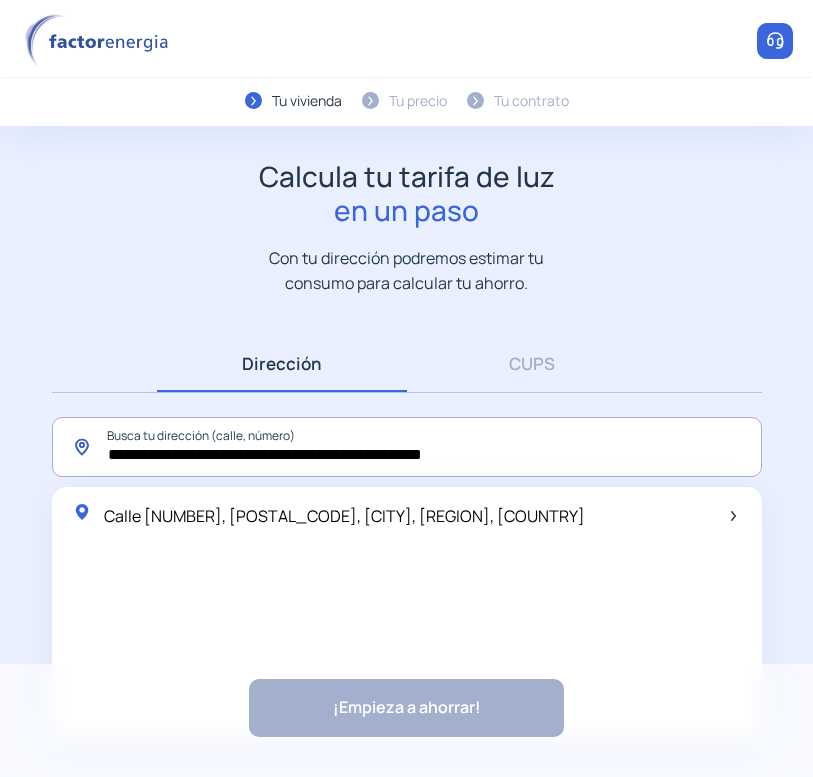drag, startPoint x: 501, startPoint y: 447, endPoint x: 164, endPoint y: 467, distance: 337.59296 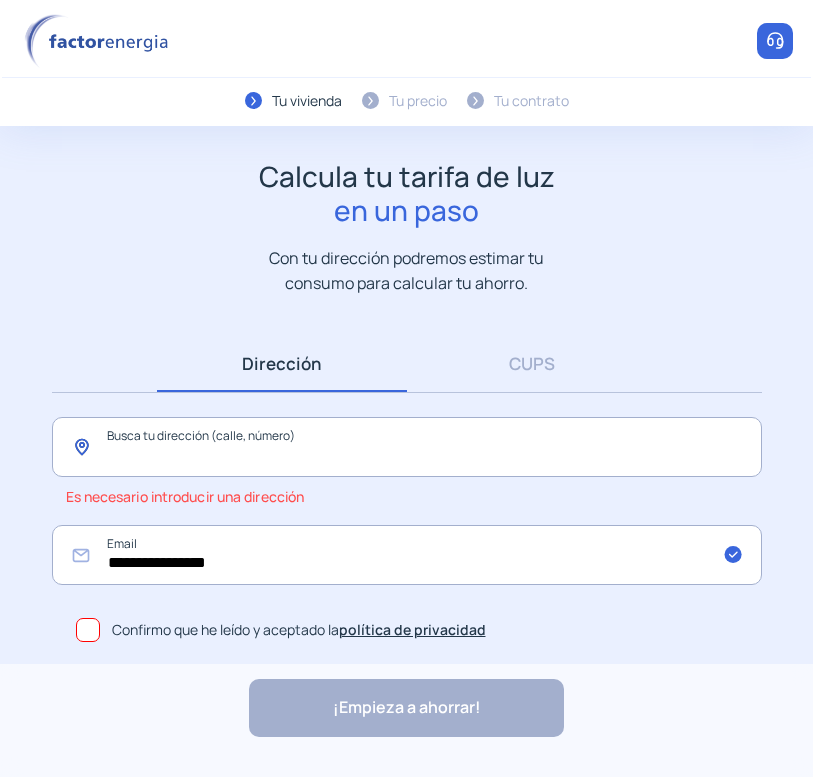 click 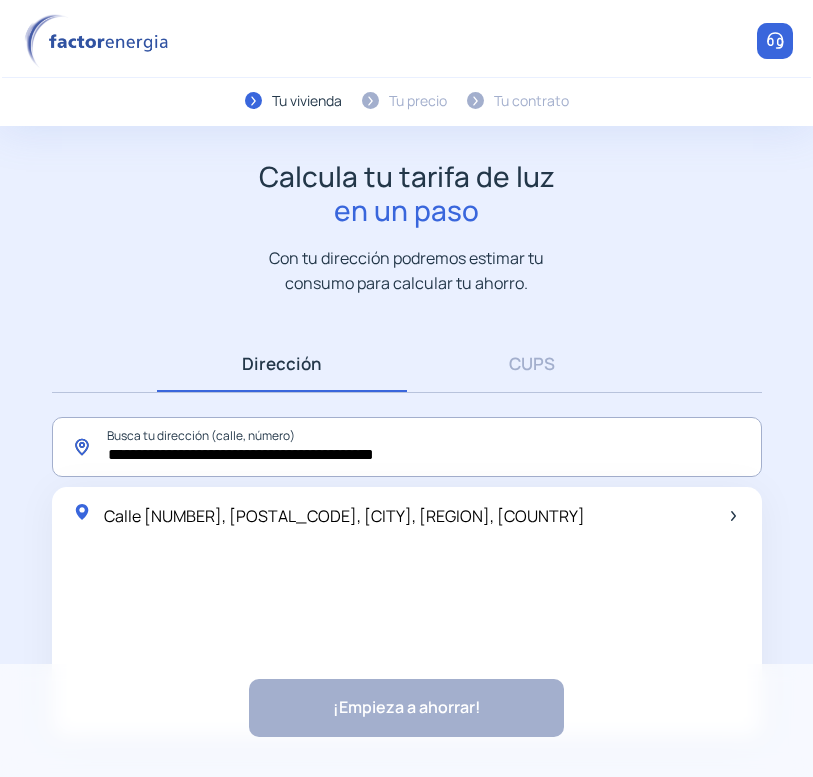 click on "**********" 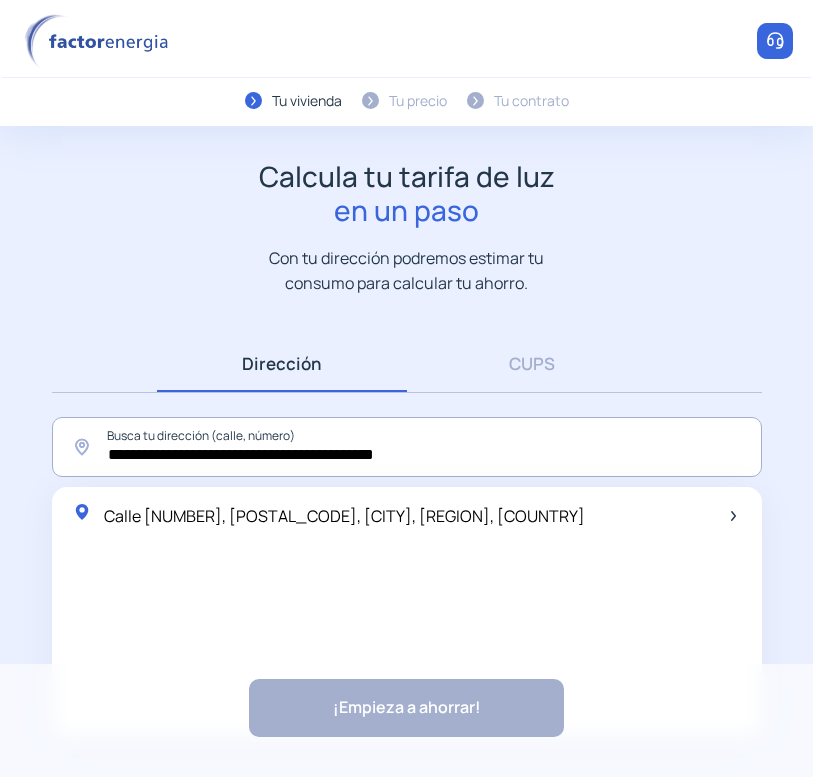 click on "**********" 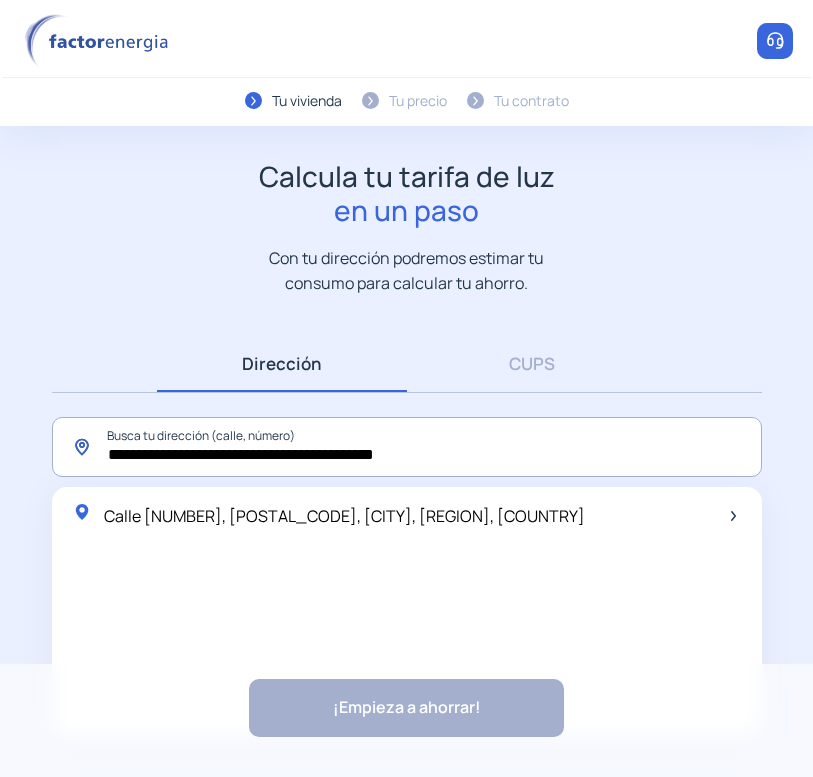 click on "**********" 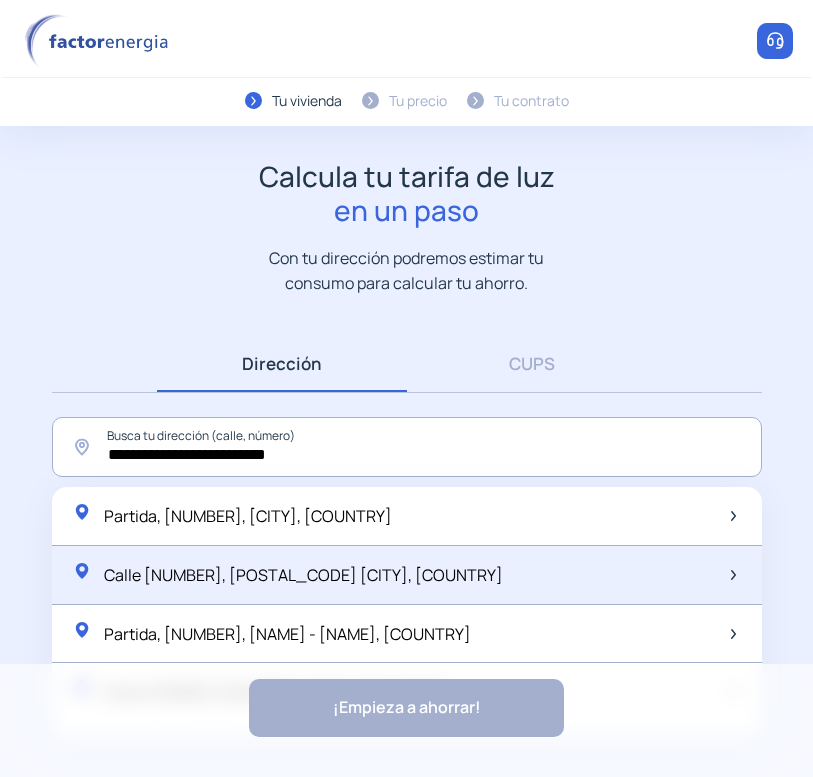 click on "Calle [NUMBER], [POSTAL_CODE] [CITY], [COUNTRY]" 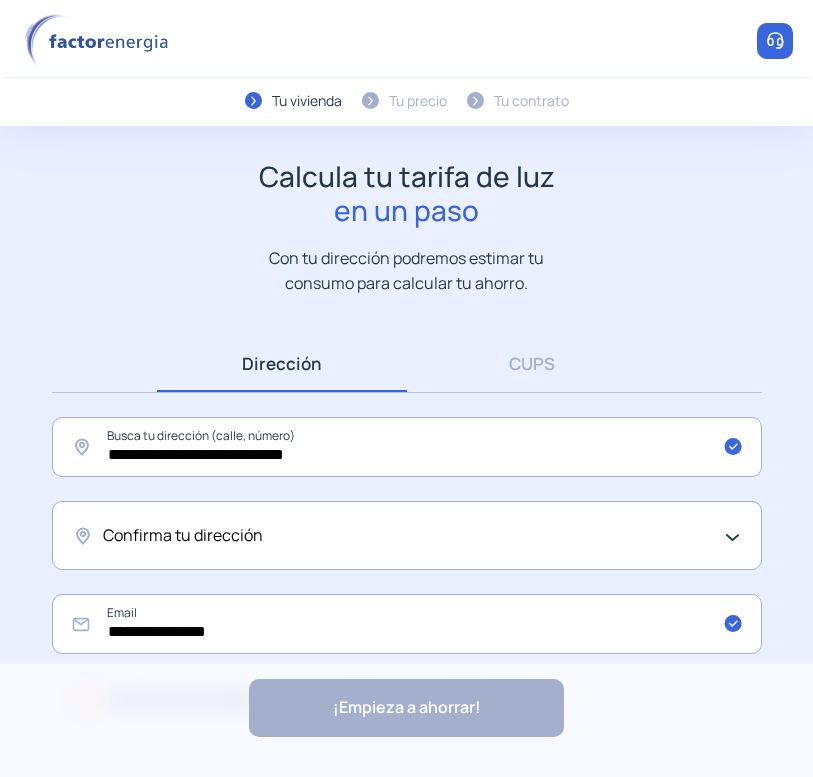 click on "Confirma tu dirección" 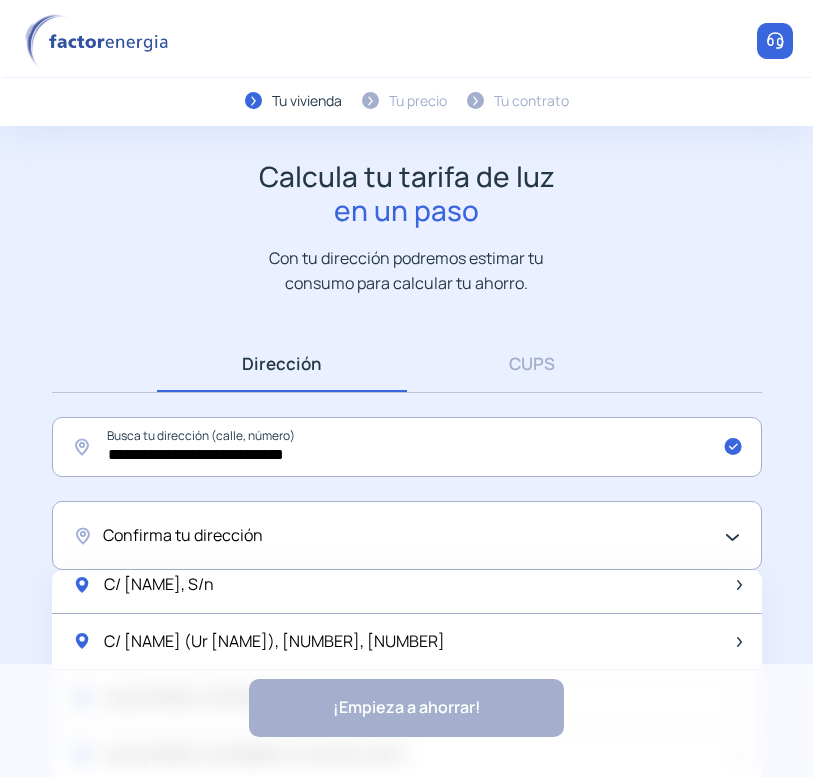 scroll, scrollTop: 0, scrollLeft: 0, axis: both 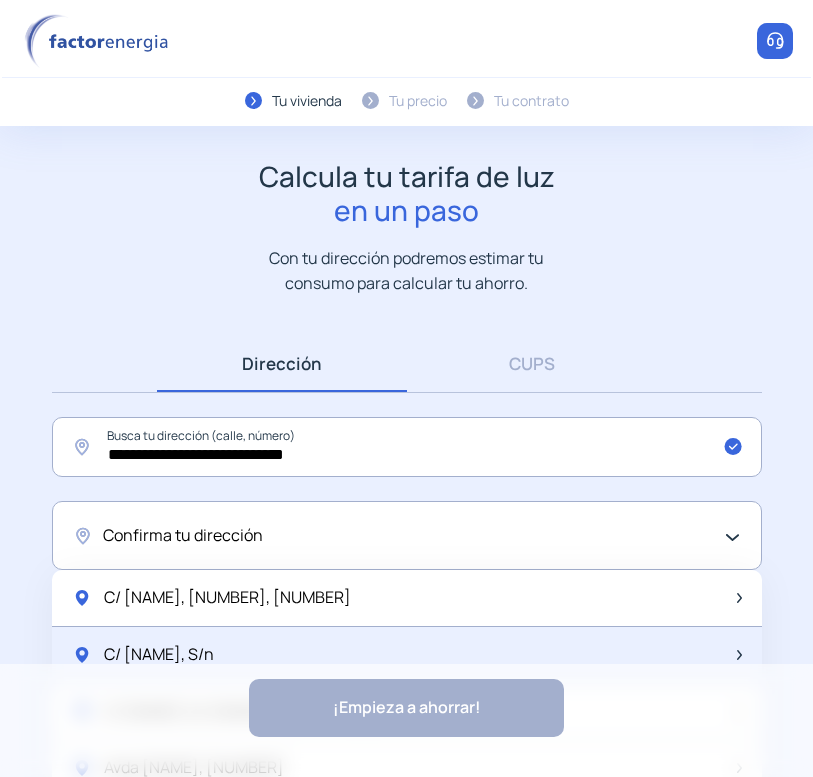 click on "C/ [NAME], S/n" 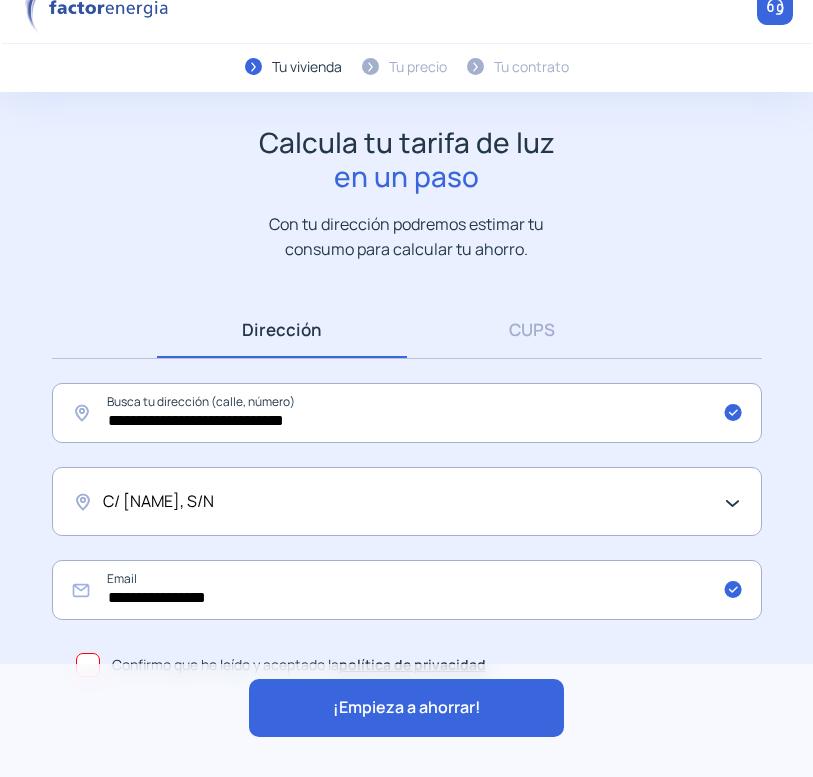 scroll, scrollTop: 64, scrollLeft: 0, axis: vertical 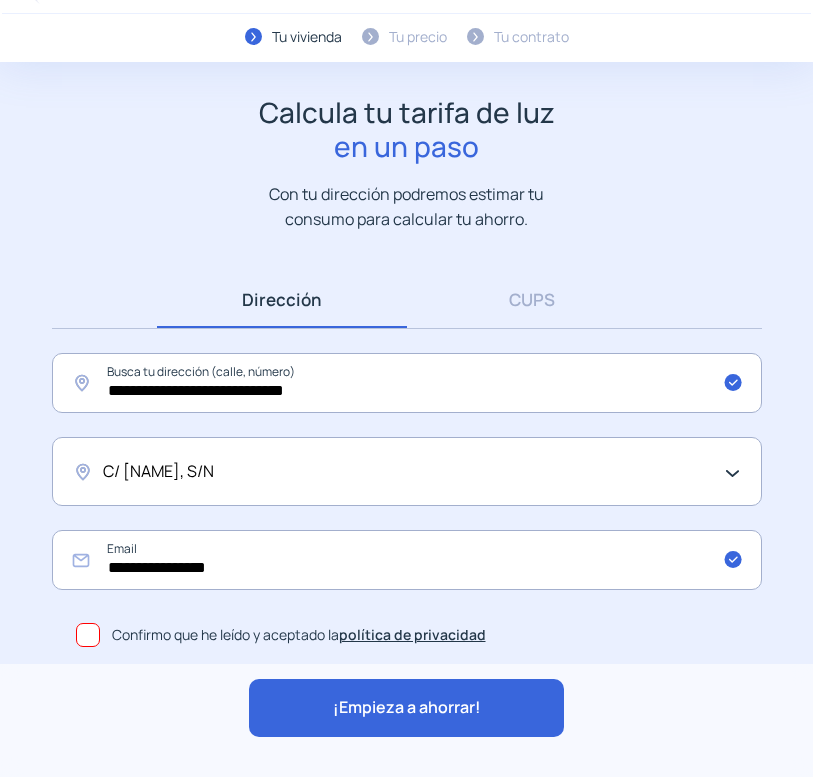 click on "¡Empieza a ahorrar!" 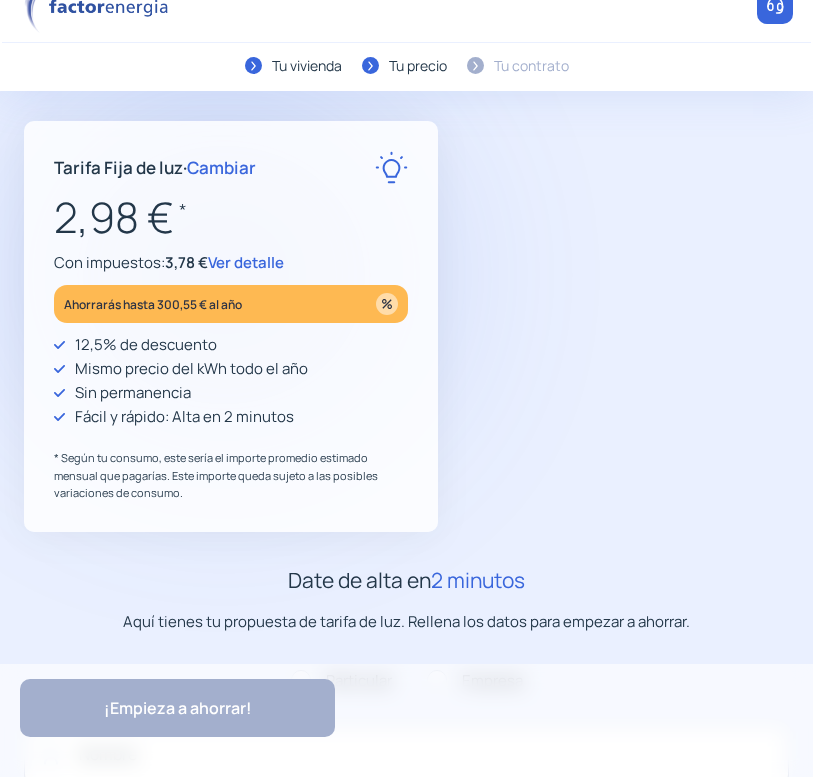 scroll, scrollTop: 0, scrollLeft: 0, axis: both 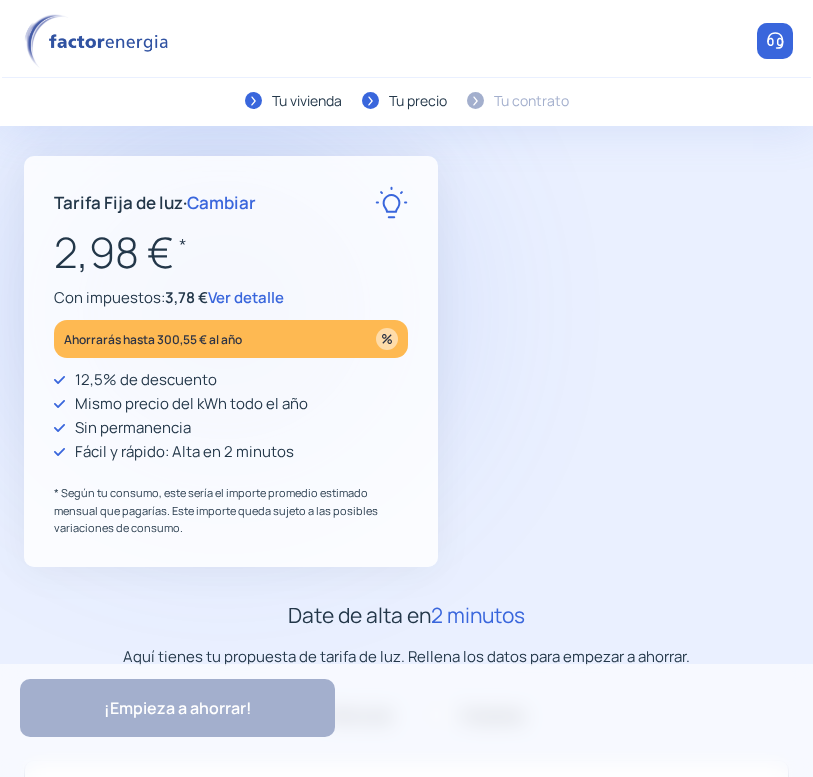 click on "Tu contrato" 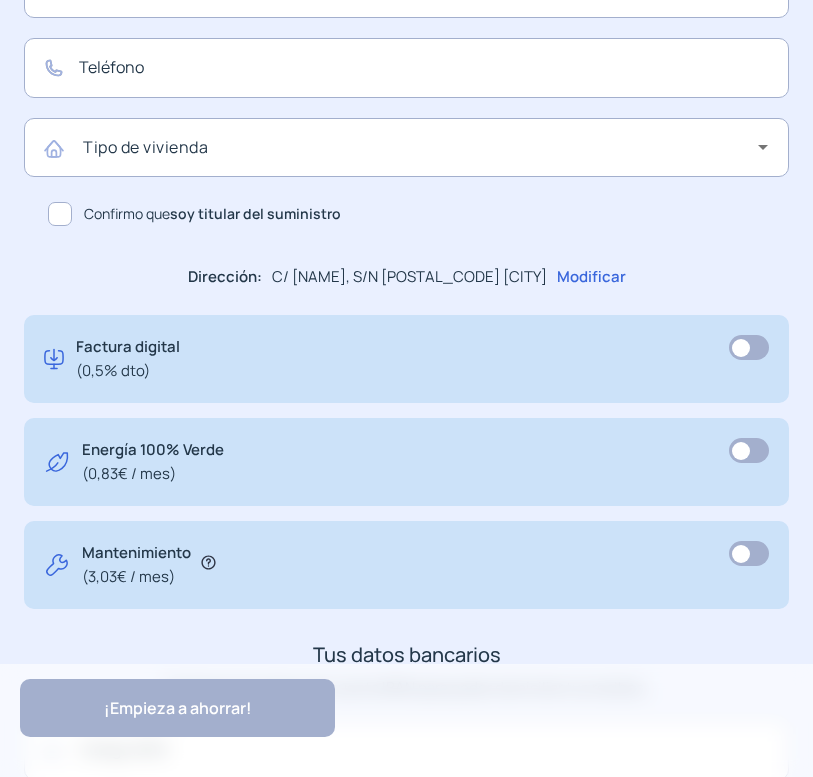 scroll, scrollTop: 787, scrollLeft: 0, axis: vertical 